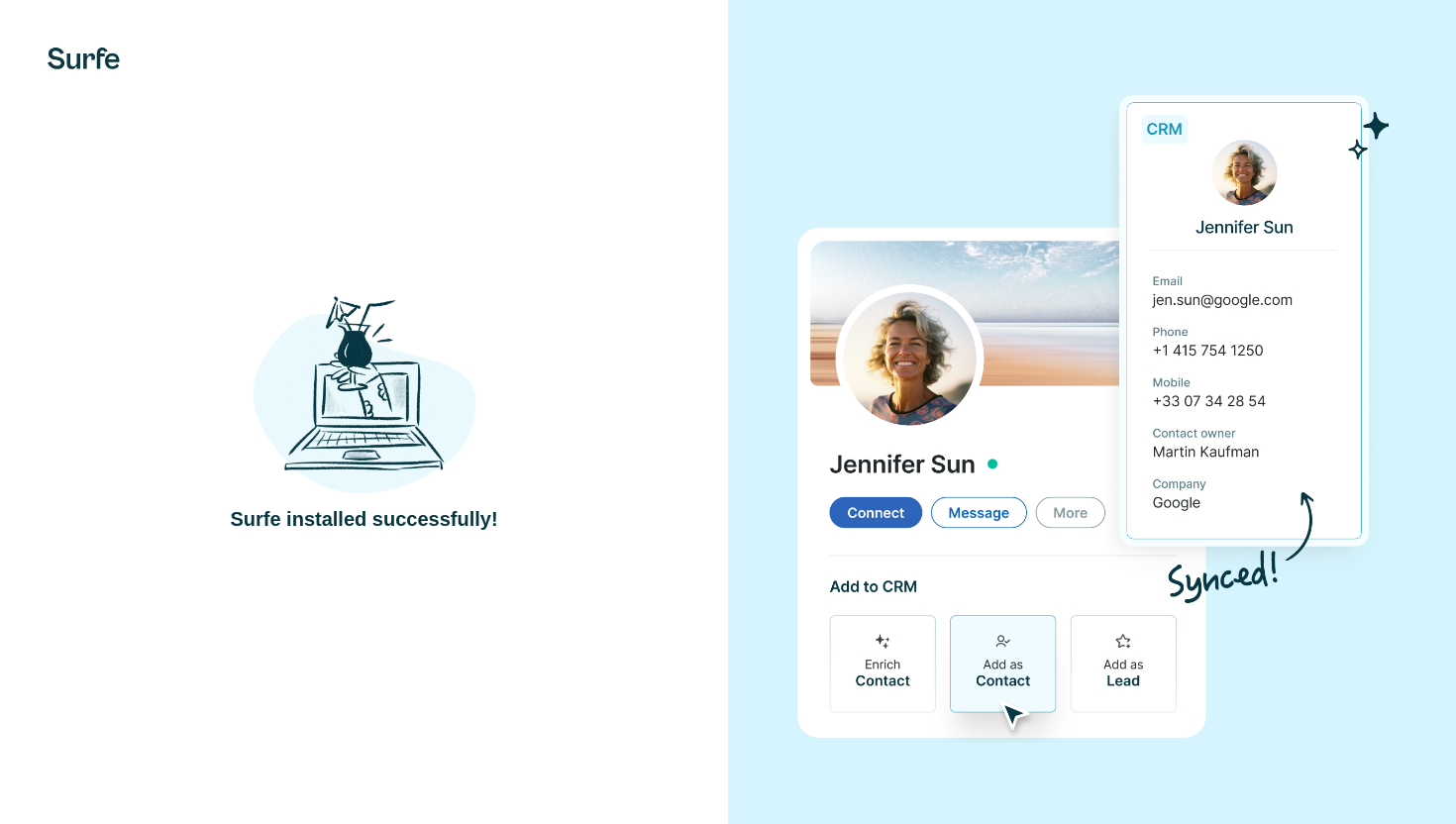 scroll, scrollTop: 0, scrollLeft: 0, axis: both 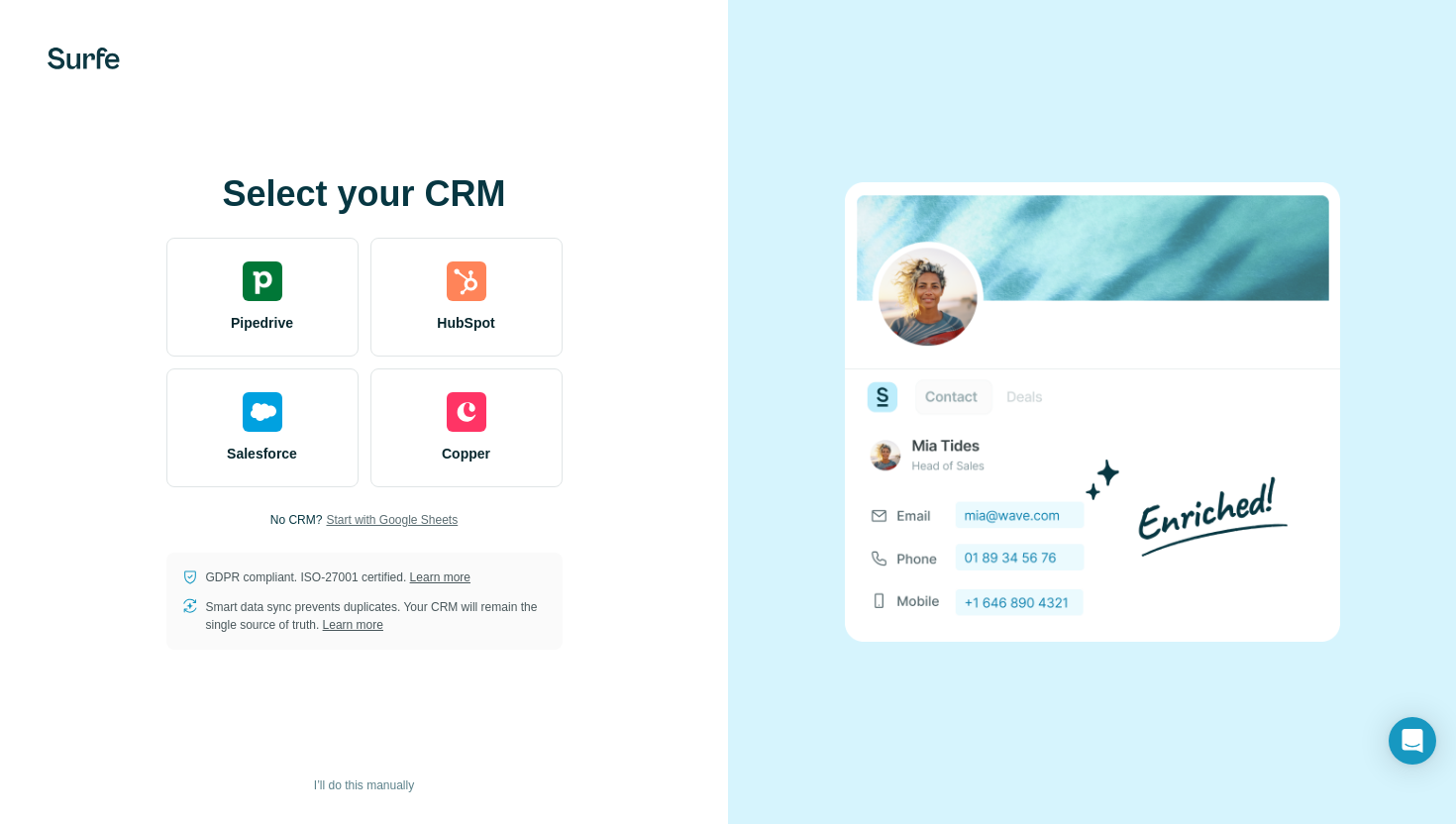 click on "Start with Google Sheets" at bounding box center (391, 520) 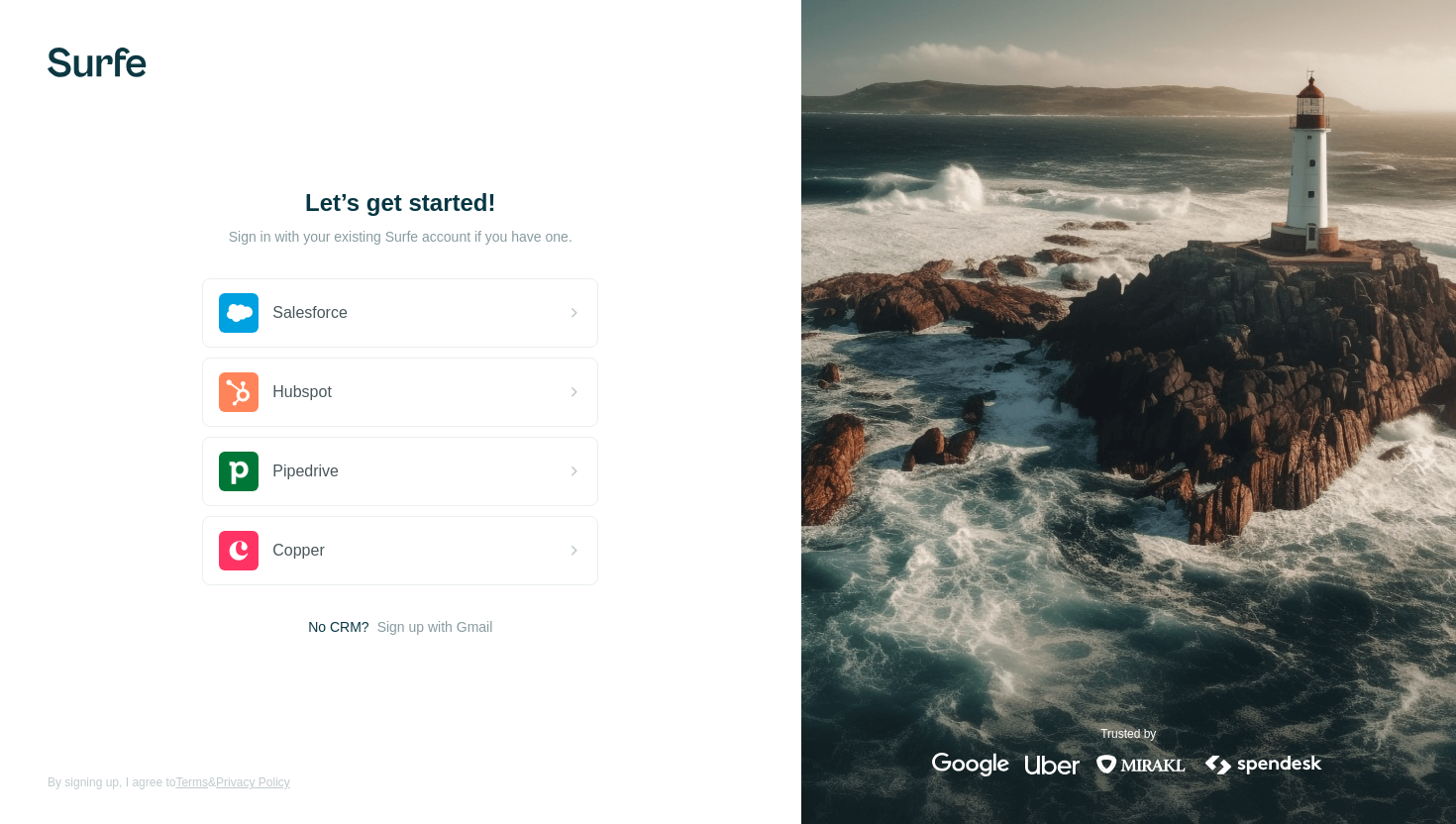 scroll, scrollTop: 0, scrollLeft: 0, axis: both 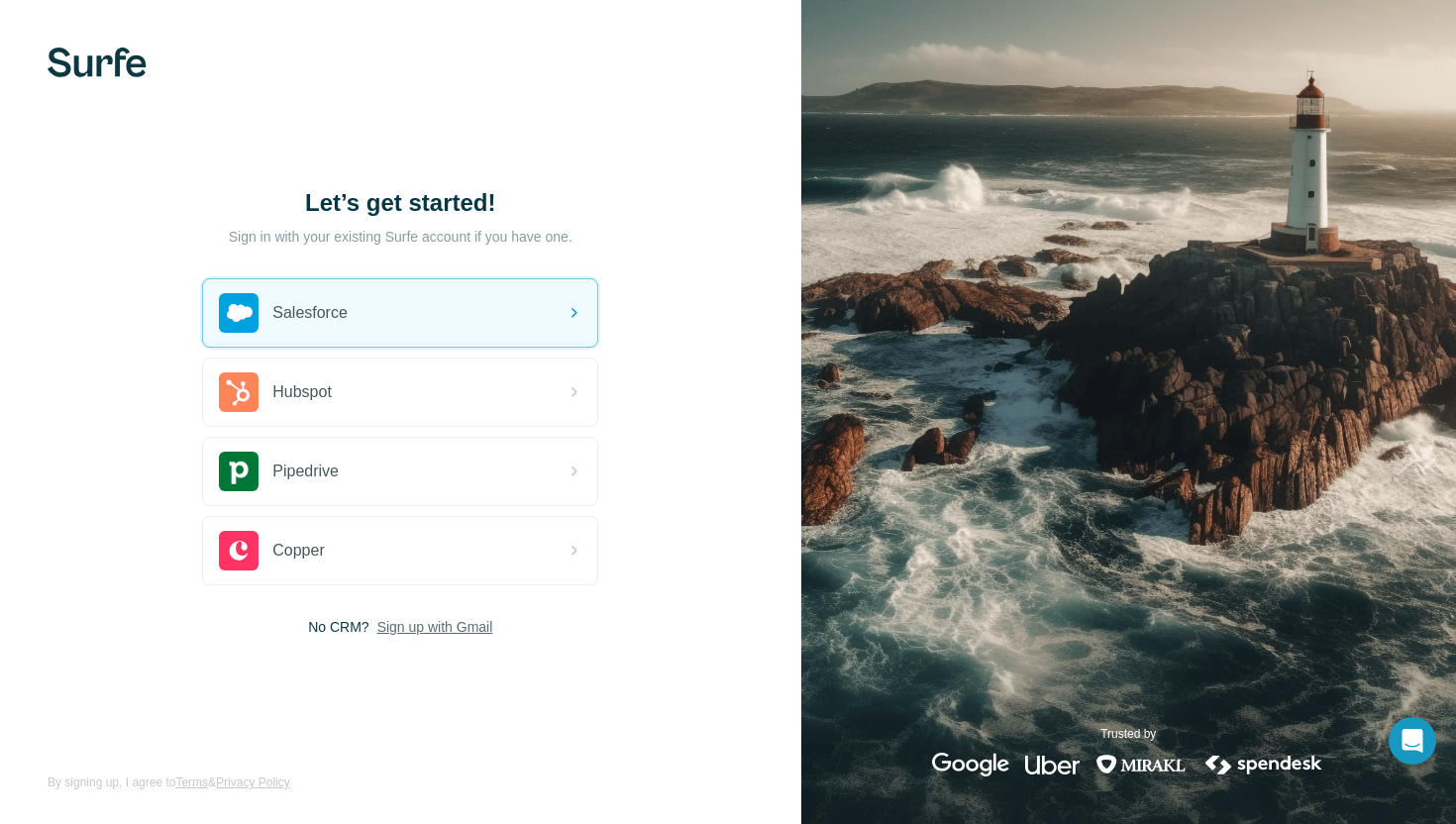 click on "Sign up with Gmail" at bounding box center (435, 627) 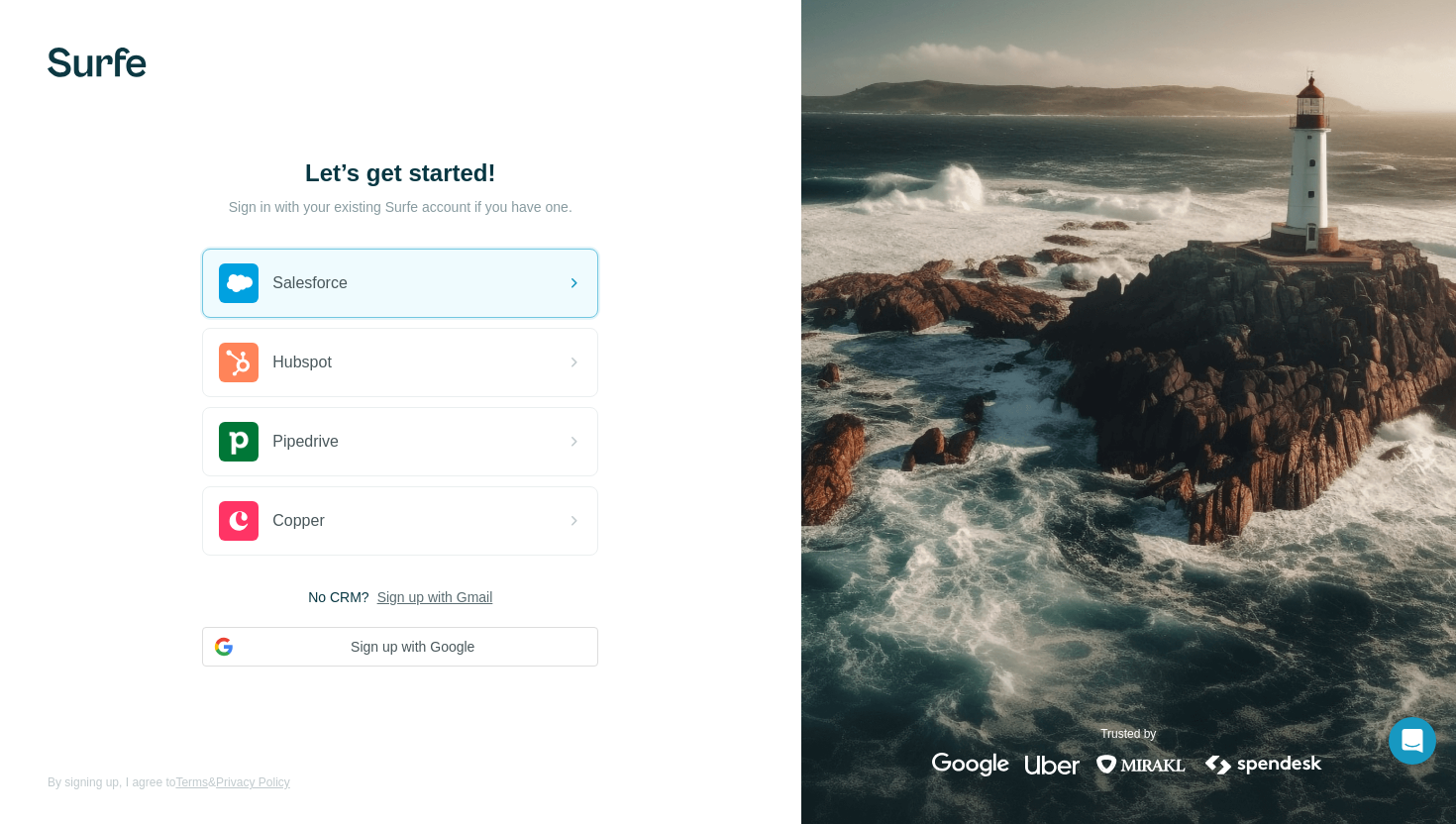 click on "Sign up with Gmail" at bounding box center (435, 597) 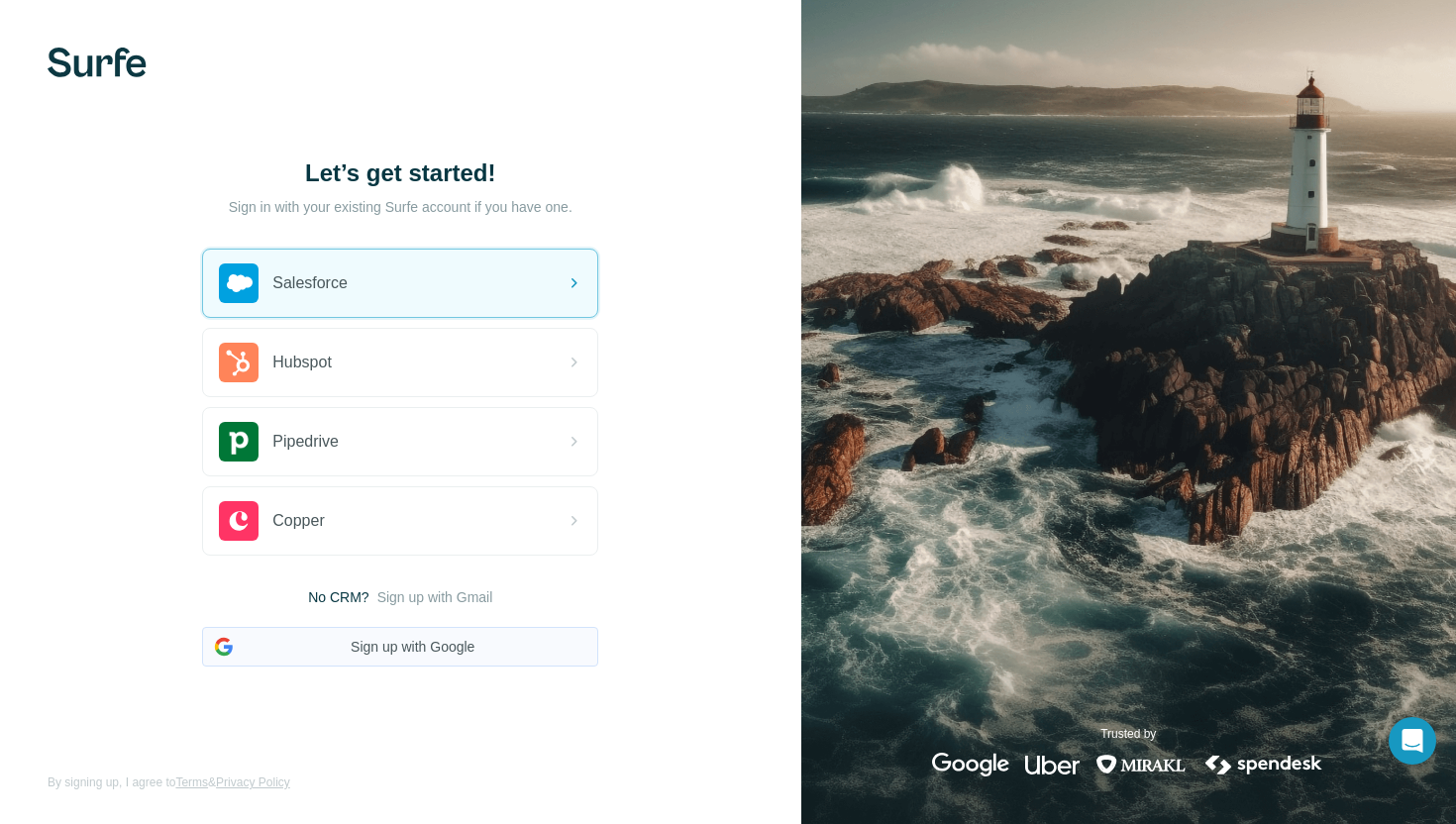 click on "Sign up with Google" at bounding box center [400, 647] 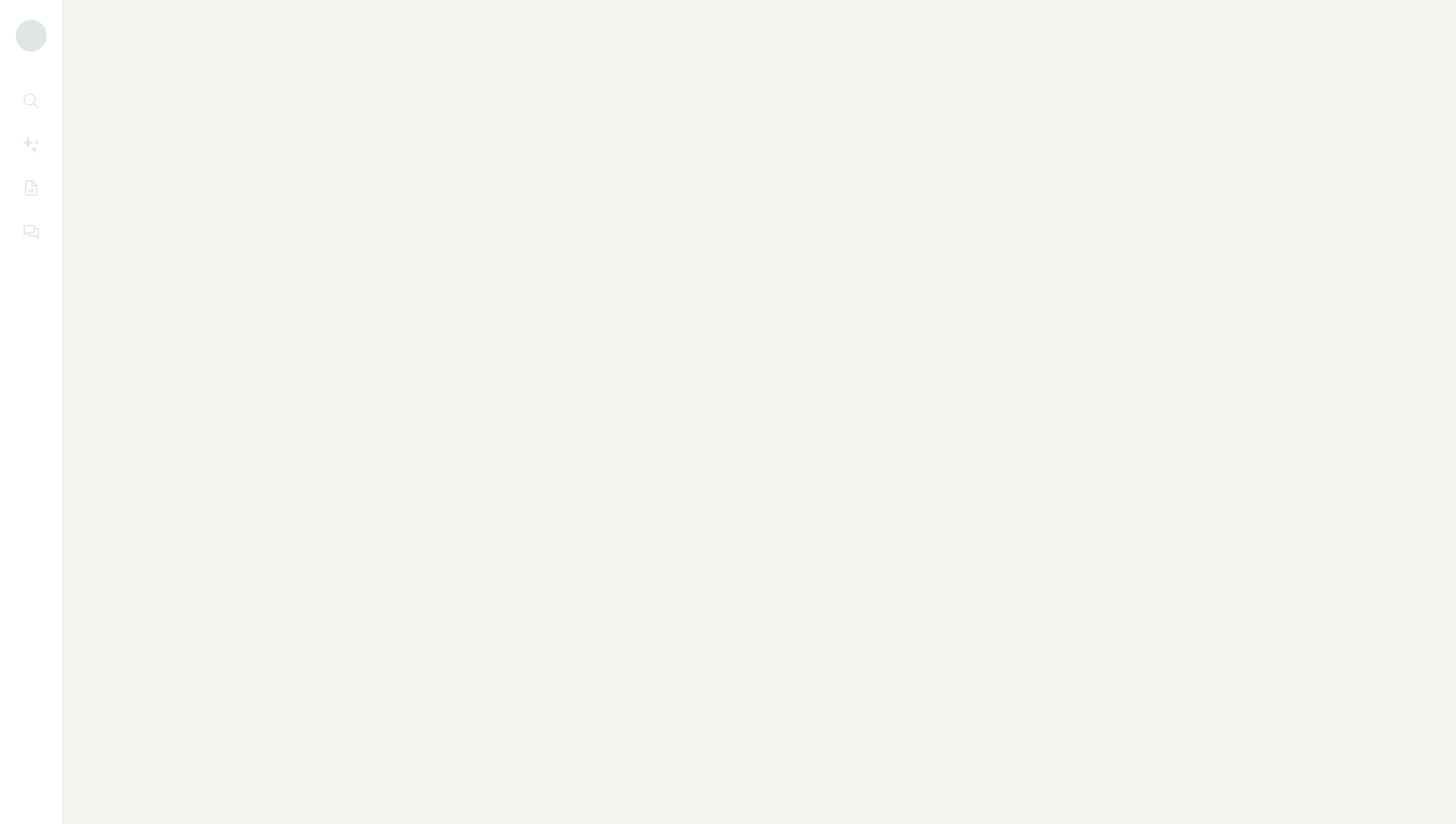 scroll, scrollTop: 0, scrollLeft: 0, axis: both 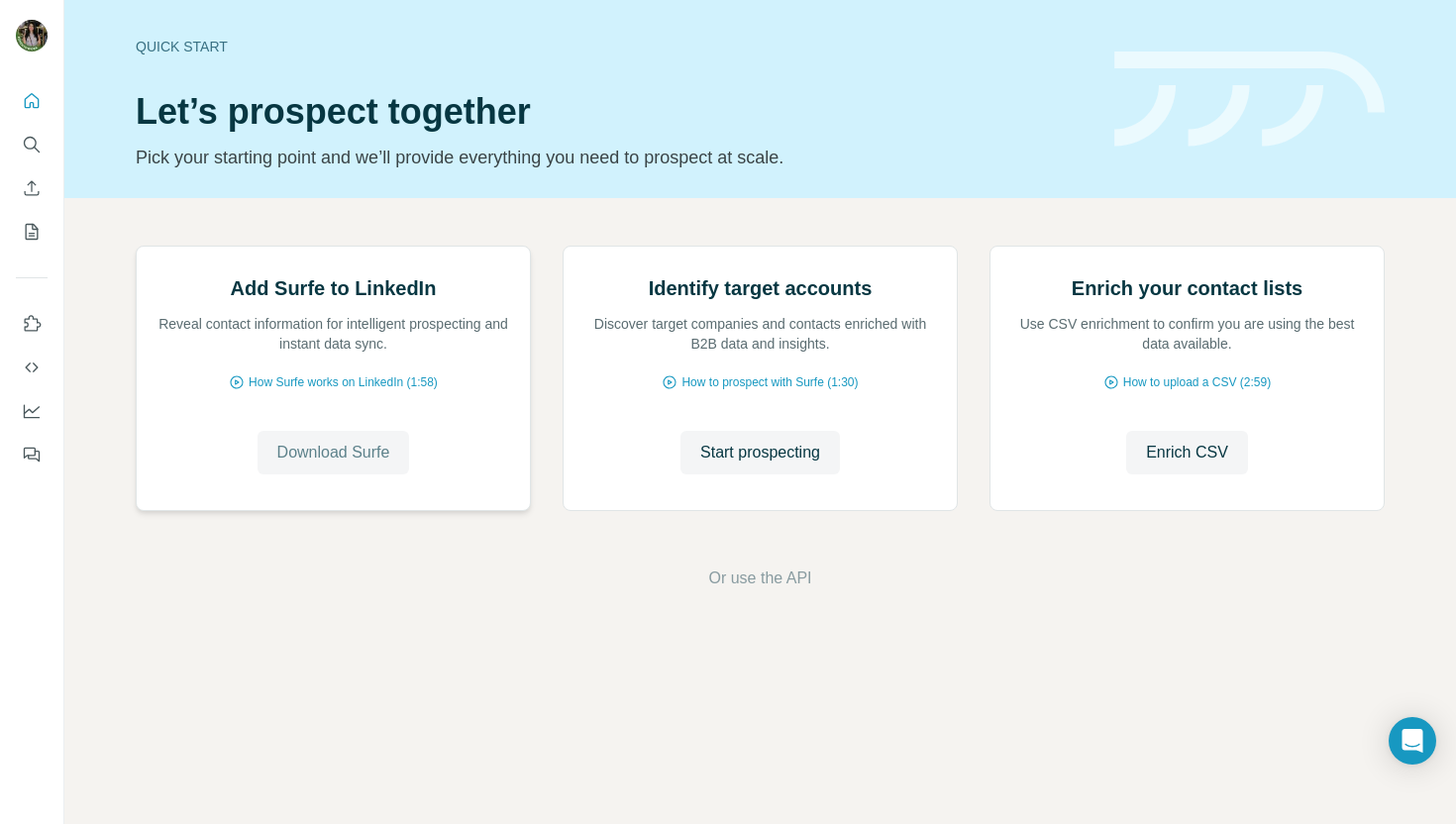 click on "Download Surfe" at bounding box center (334, 453) 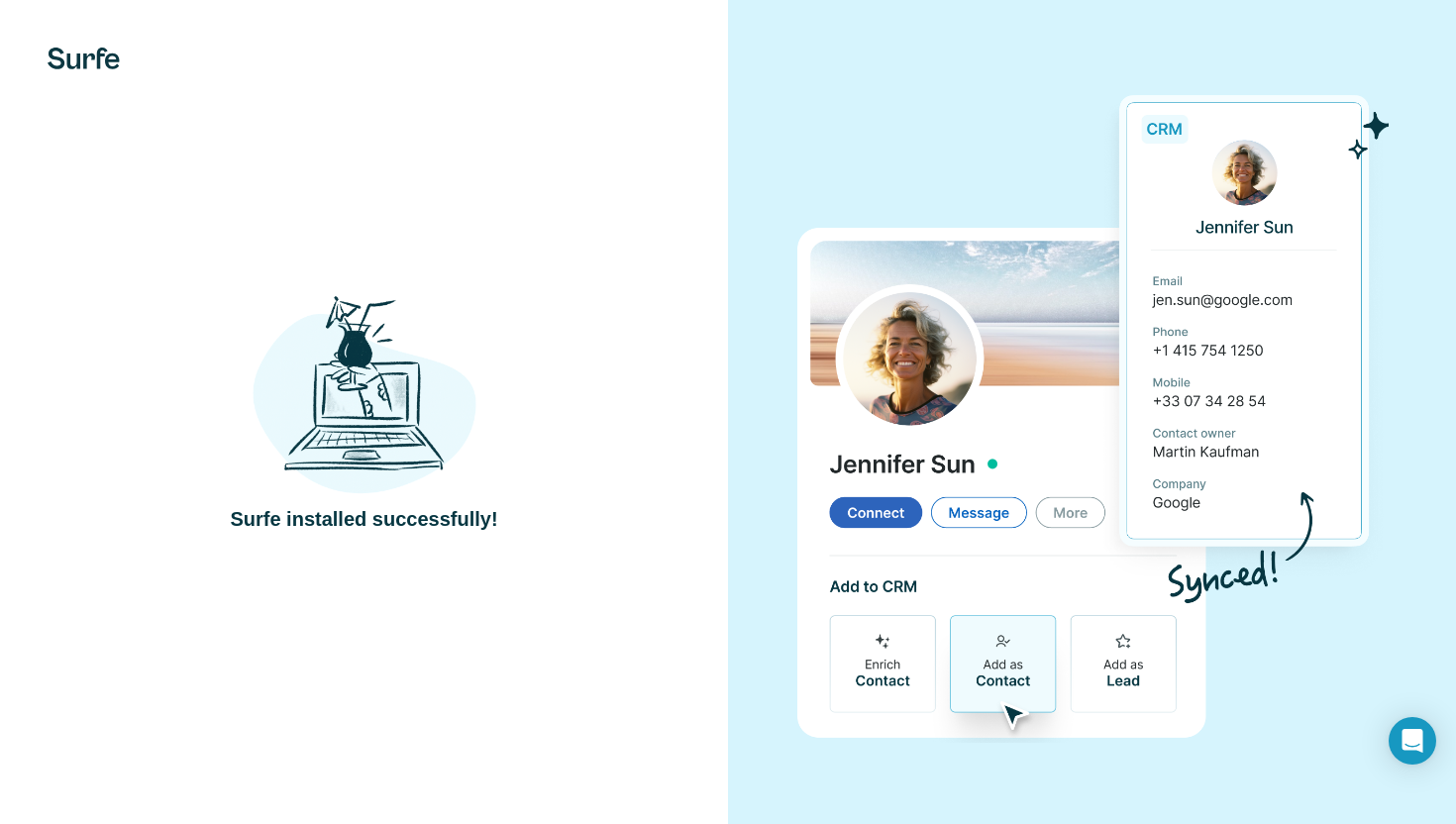 scroll, scrollTop: 0, scrollLeft: 0, axis: both 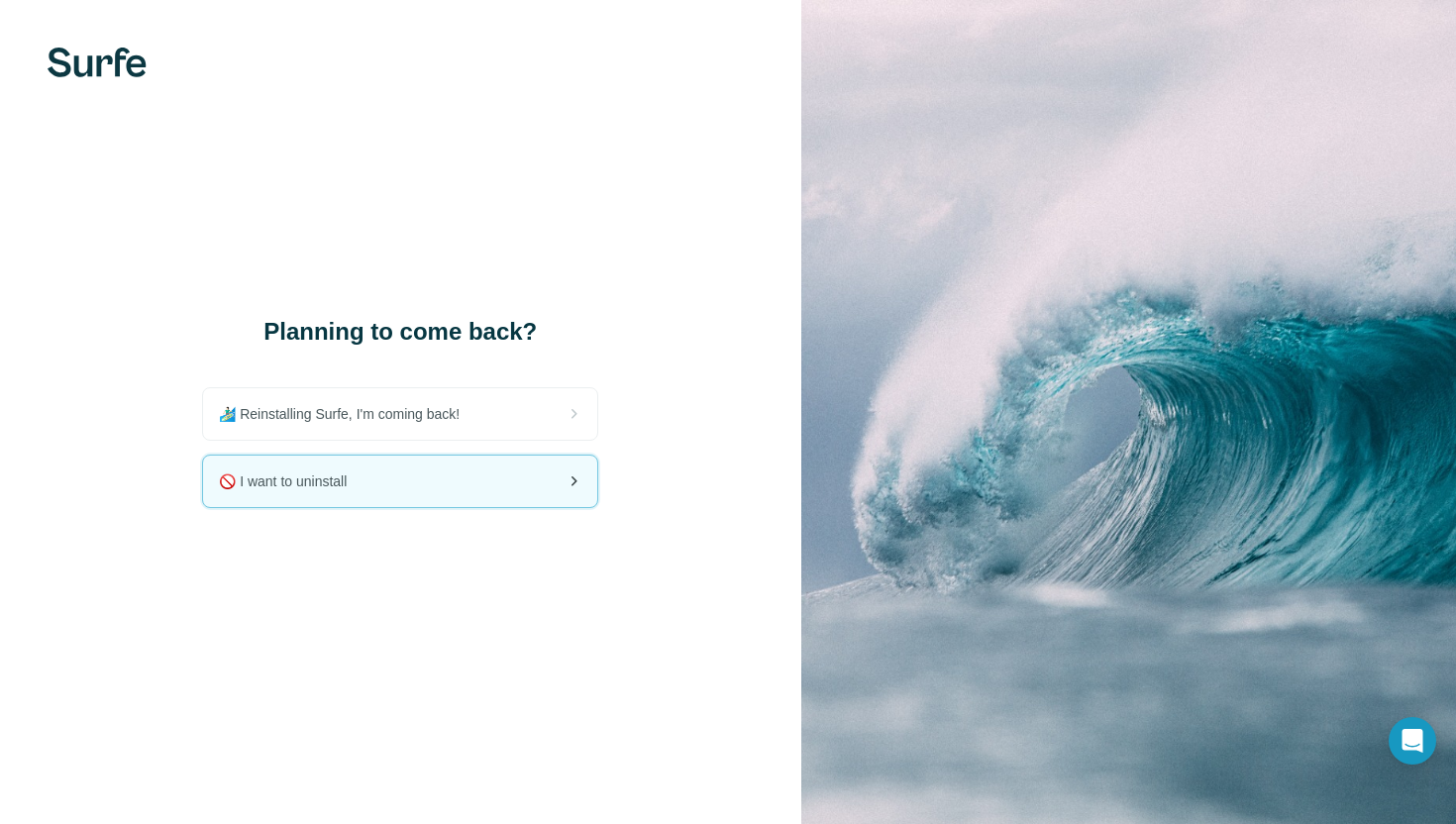 click on "🚫  I want to uninstall" at bounding box center [400, 481] 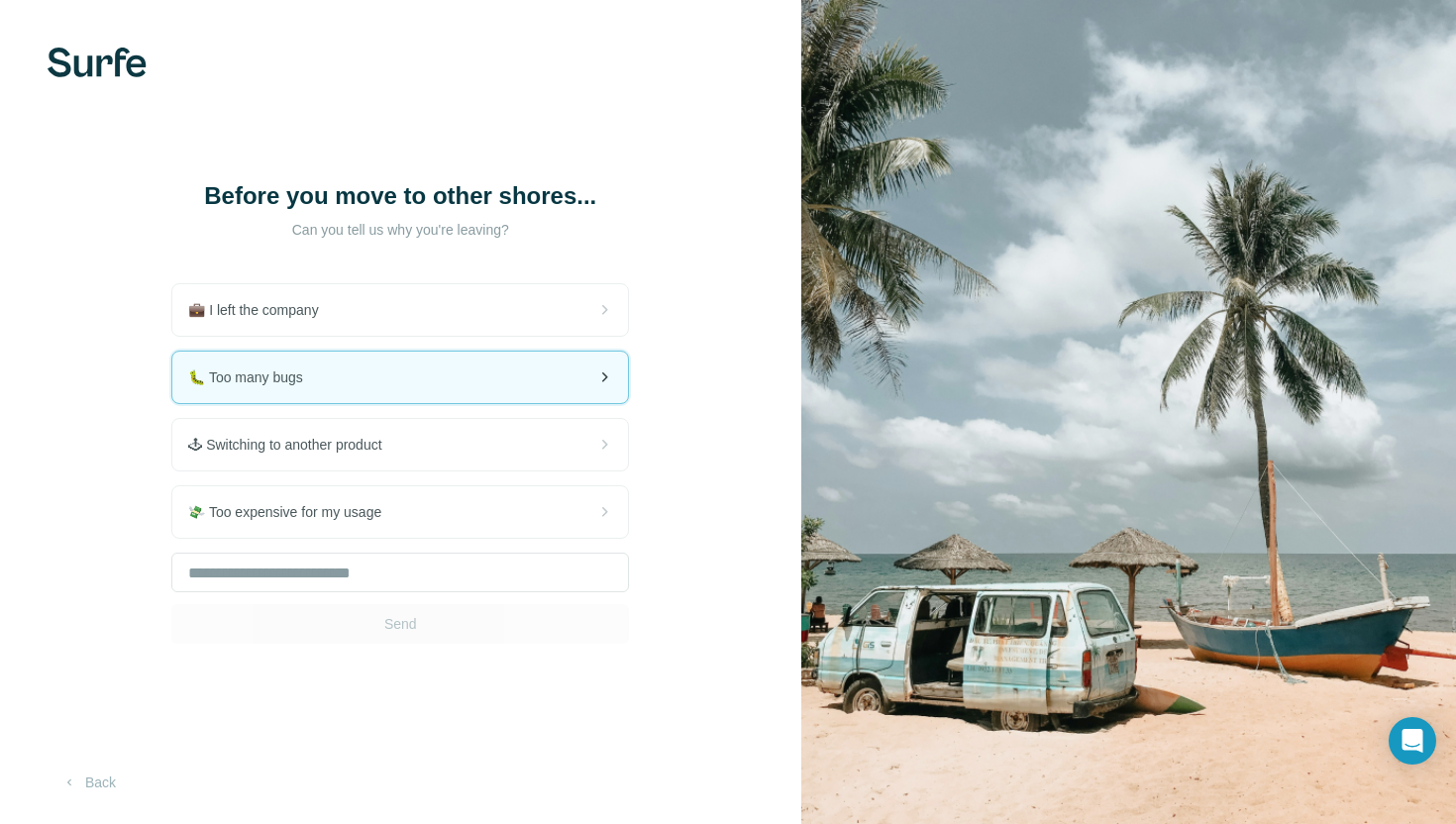 click on "🐛  Too many bugs" at bounding box center [400, 377] 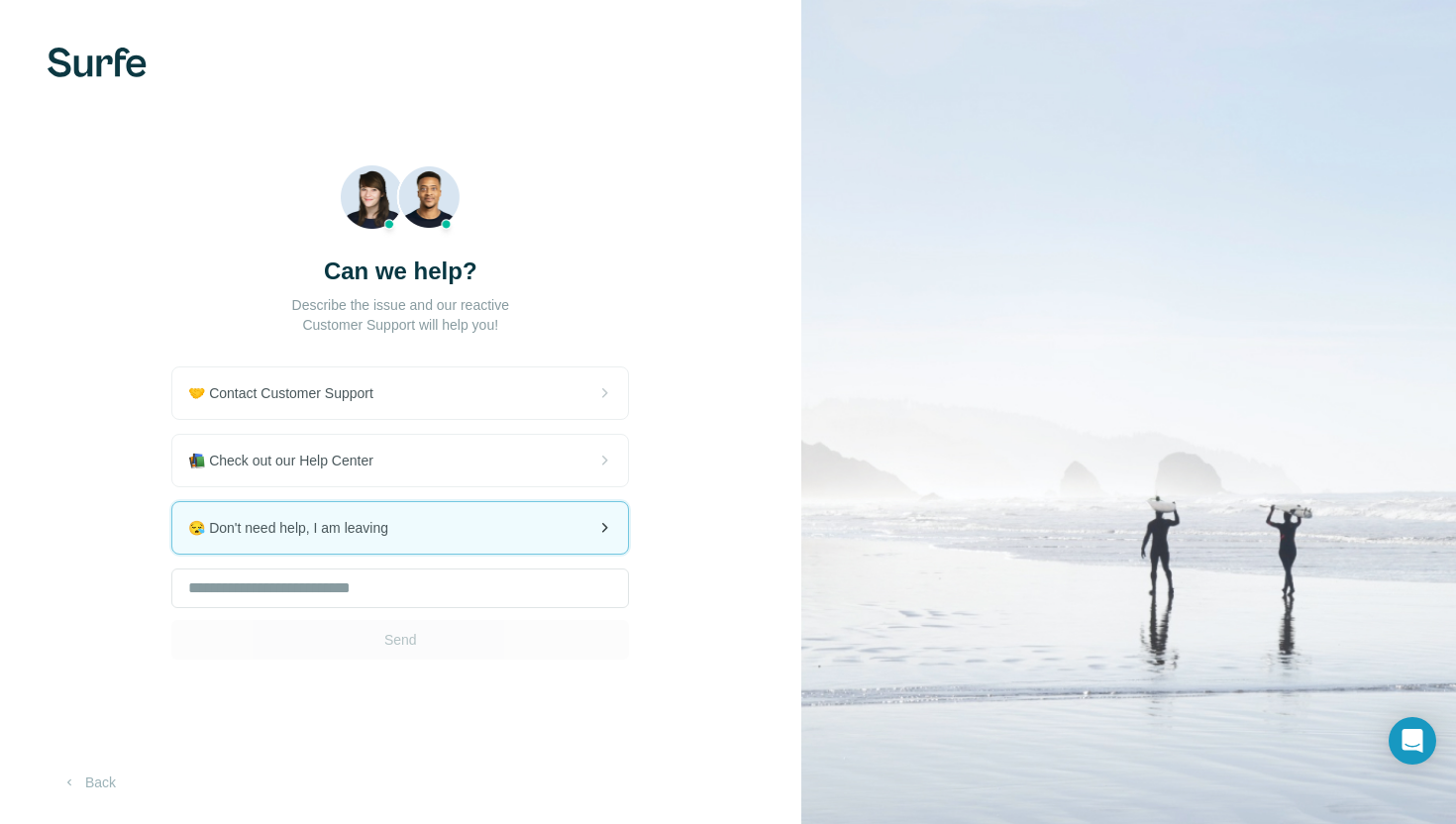 click on "😪  Don't need help, I am leaving" at bounding box center (400, 528) 